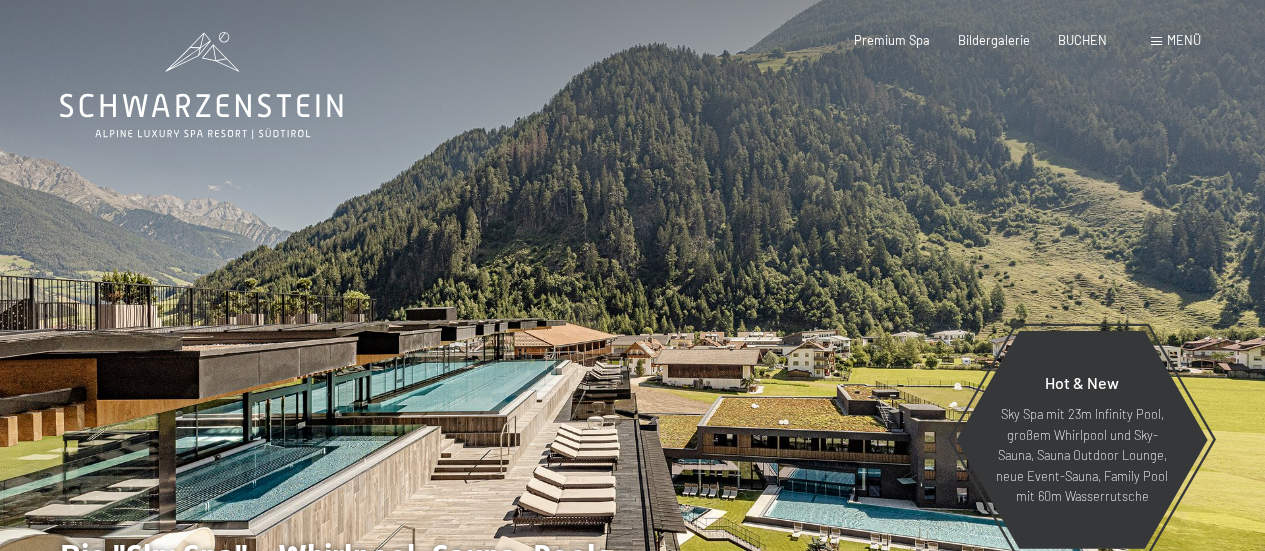 scroll, scrollTop: 0, scrollLeft: 0, axis: both 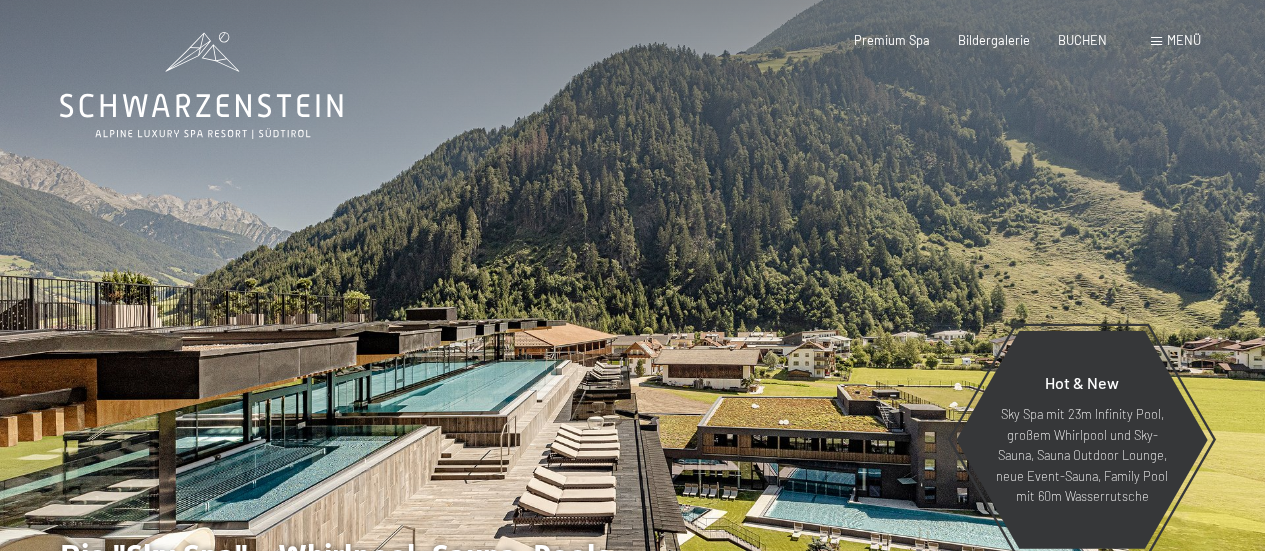 click on "Menü" at bounding box center [1184, 40] 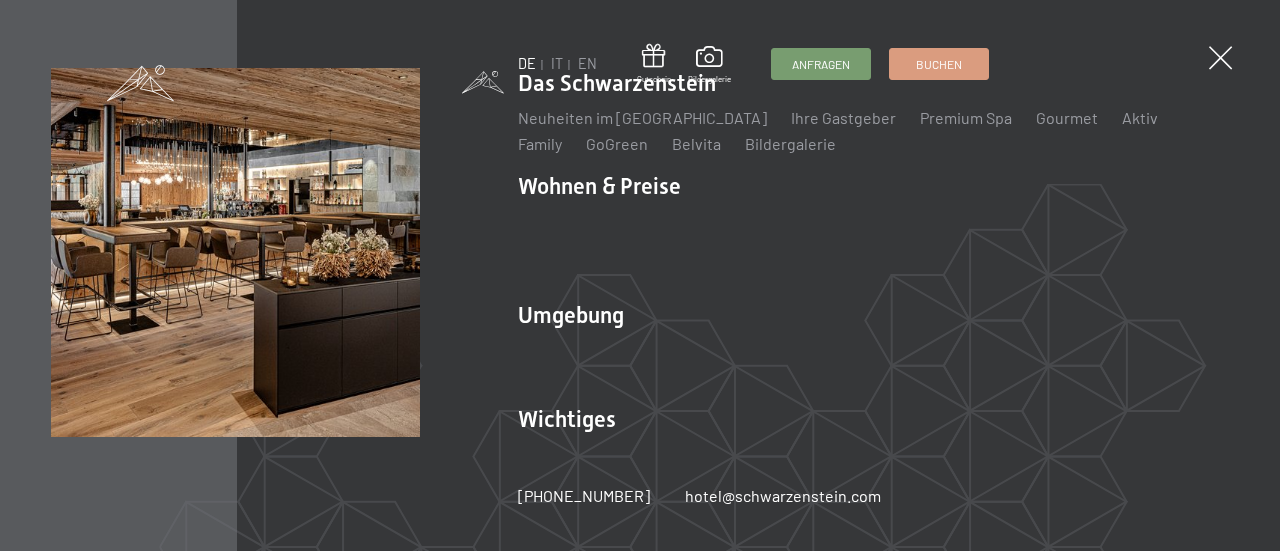 click on "DE         IT         EN                Gutschein             Bildergalerie               Anfragen           Buchen                    DE         IT         EN                       Das Schwarzenstein           Neuheiten im Schwarzenstein         Ihre Gastgeber         Premium Spa         Gourmet         Aktiv         Wochenprogramm         Bilder             Family         GoGreen         Belvita         Bildergalerie                     Wohnen & Preise           Inklusivleistungen         Zimmer & Preise         Liste             Angebote         Liste             Familienpreise         Spa Anwendungen         Treuebonus         Anfrage         Buchung         AGBs - Info         Gutschein         Geschenksidee         App. Luxegg                     Umgebung           Das Ahrntal         Ski & Winter         Skifahren         Skischule             Wandern & Sommer         Wandern         Biken             Sehenswürdigkeiten         Touren Tipps" at bounding box center [640, 275] 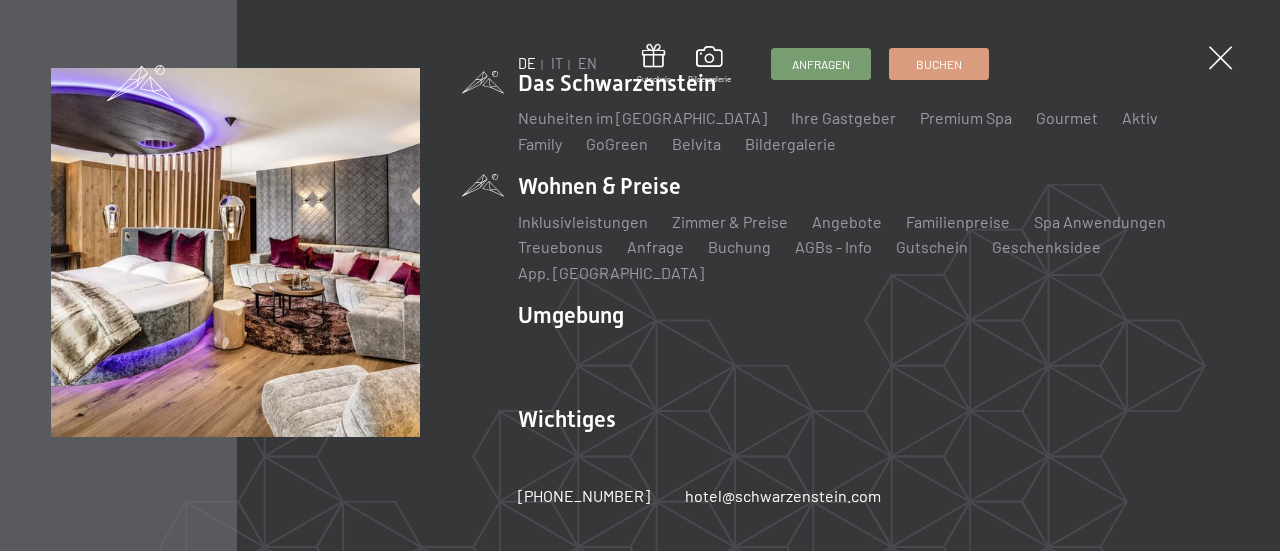 click on "Wohnen & Preise           Inklusivleistungen         Zimmer & Preise         Liste             Angebote         Liste             Familienpreise         Spa Anwendungen         Treuebonus         Anfrage         Buchung         AGBs - Info         Gutschein         Geschenksidee         App. Luxegg" at bounding box center (873, 227) 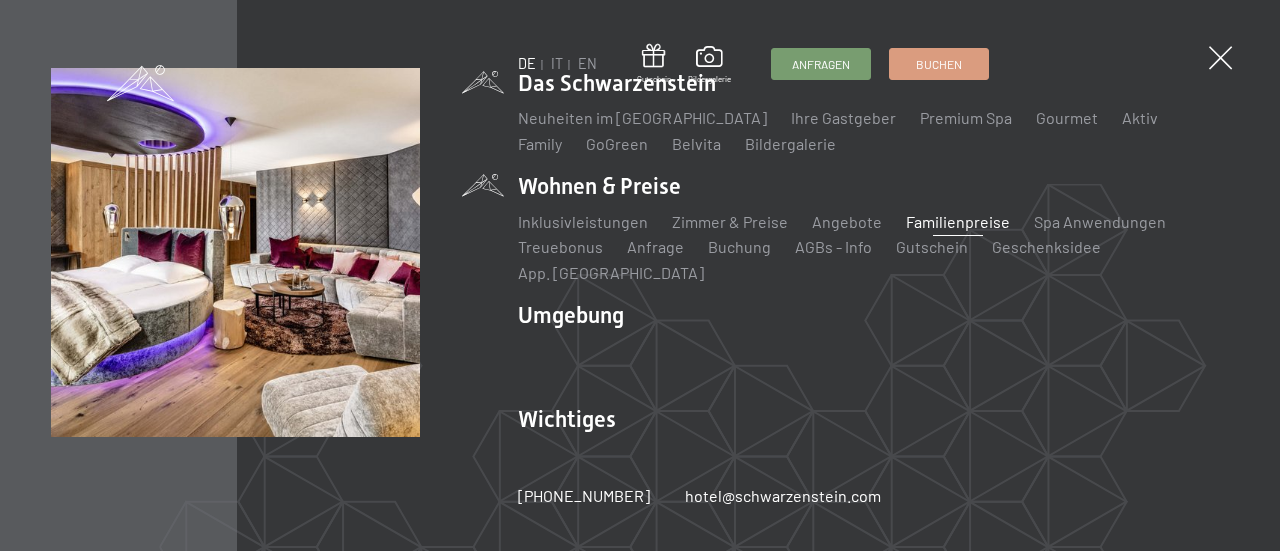 click on "Familienpreise" at bounding box center (958, 221) 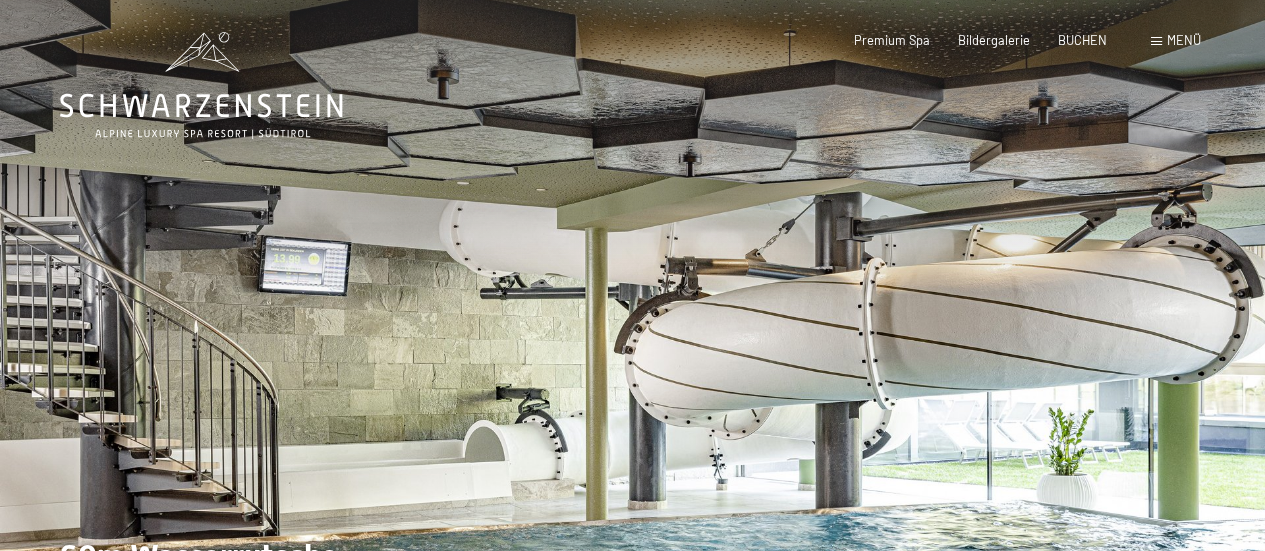 scroll, scrollTop: 0, scrollLeft: 0, axis: both 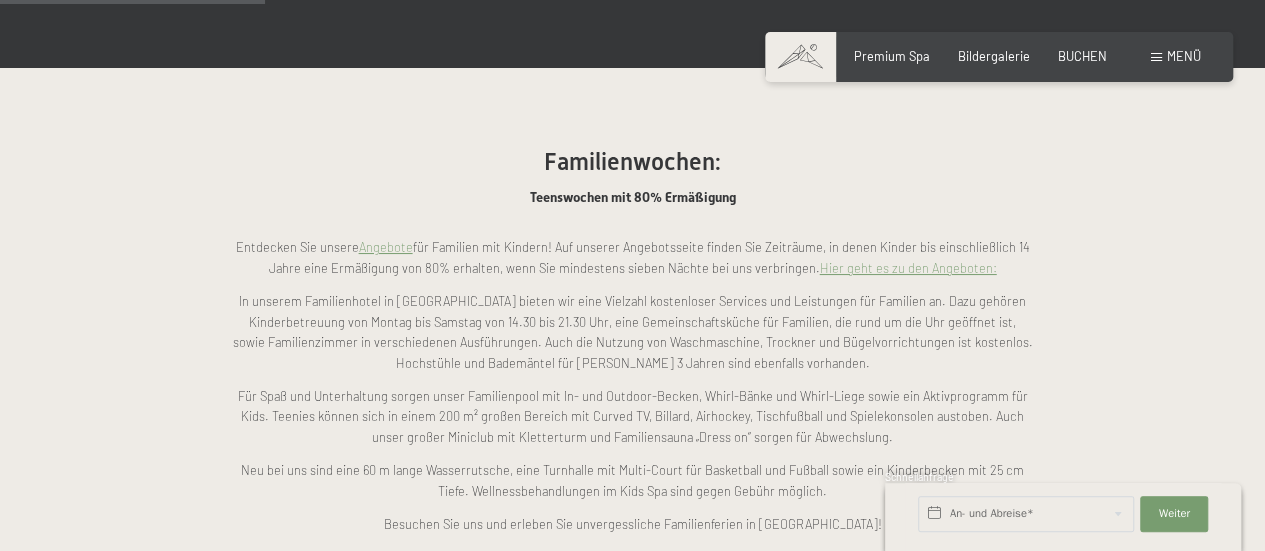 click on "Hier geht es zu den Angeboten:" at bounding box center (908, 268) 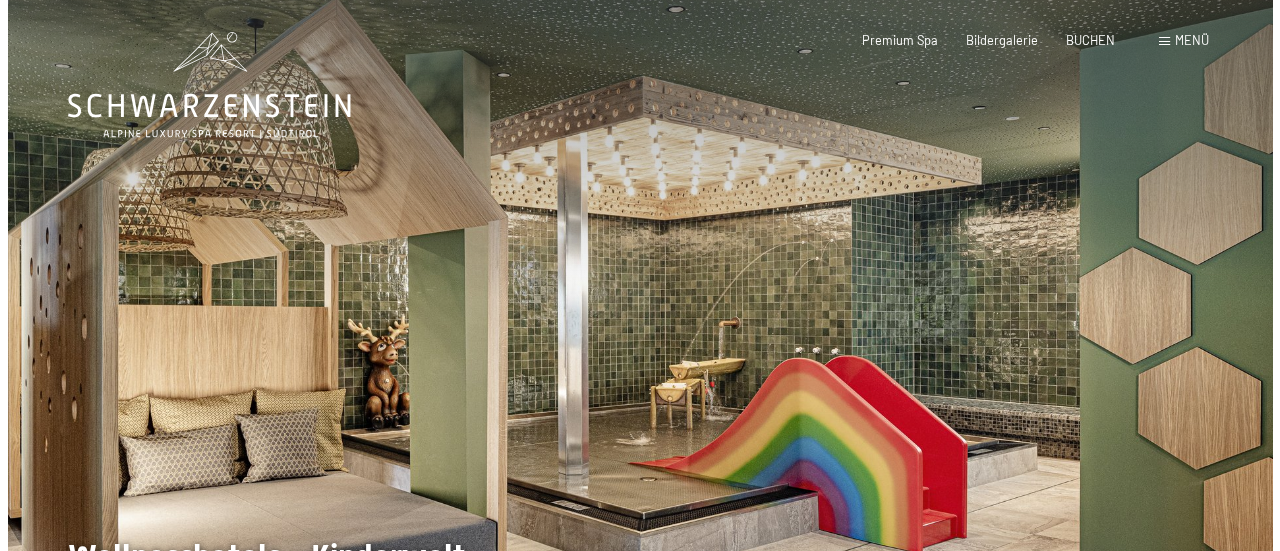 scroll, scrollTop: 0, scrollLeft: 0, axis: both 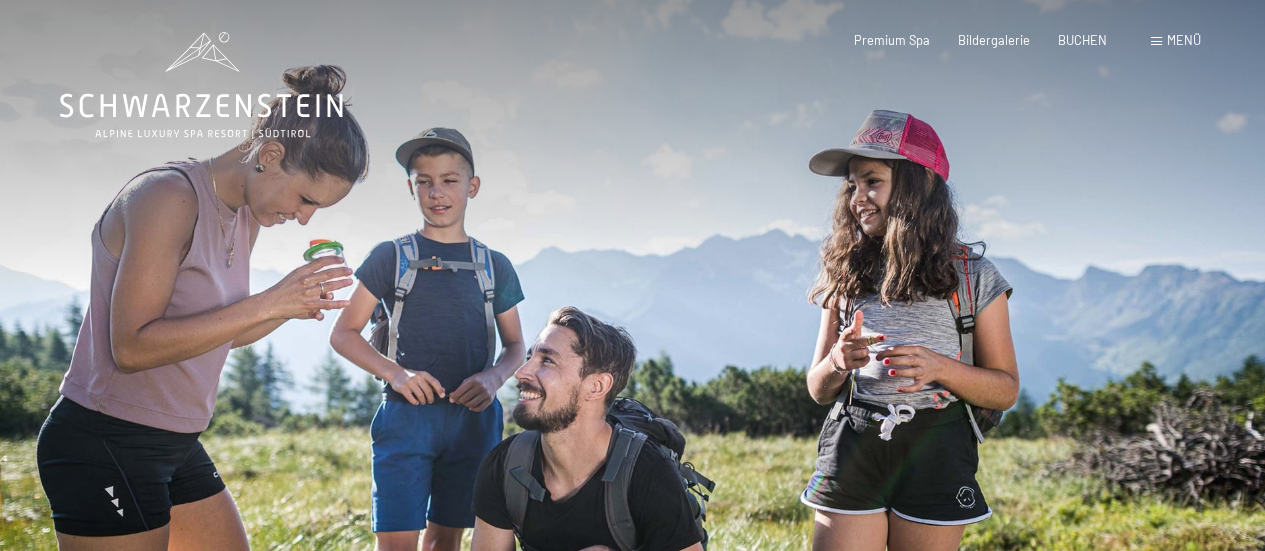 click on "Menü" at bounding box center (1176, 41) 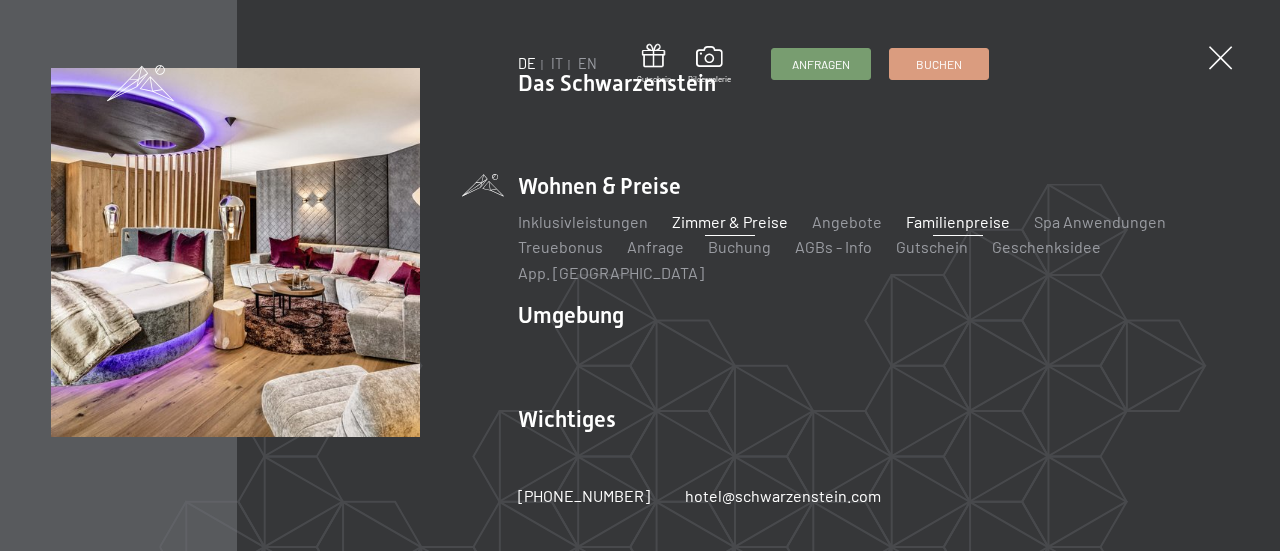 click on "Zimmer & Preise" at bounding box center (730, 221) 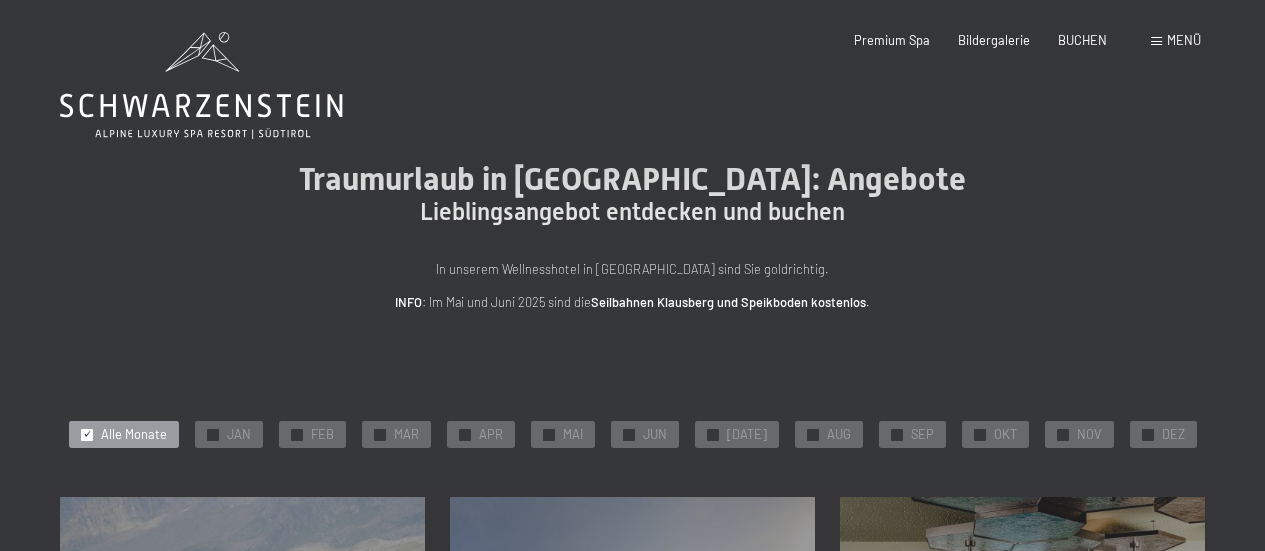 scroll, scrollTop: 0, scrollLeft: 0, axis: both 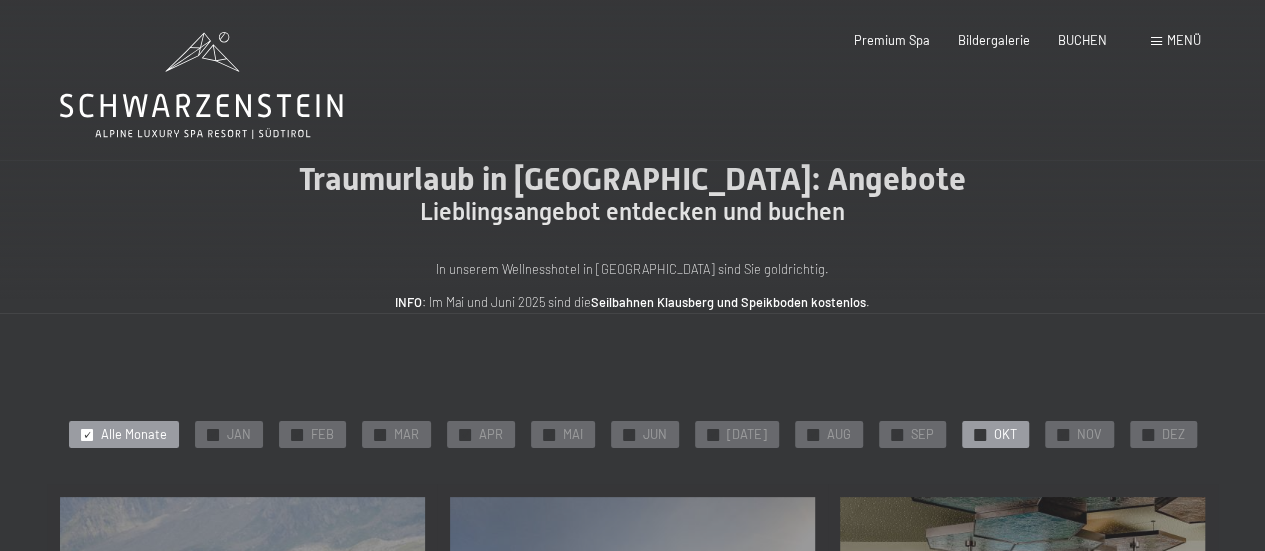 click on "✓       OKT" at bounding box center (995, 435) 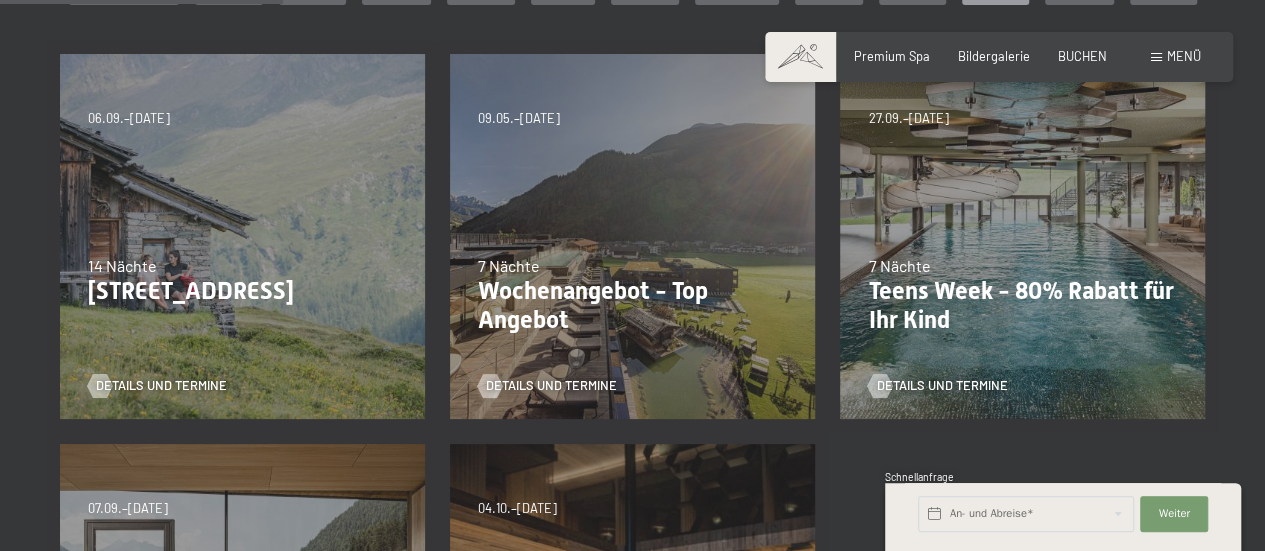 scroll, scrollTop: 440, scrollLeft: 0, axis: vertical 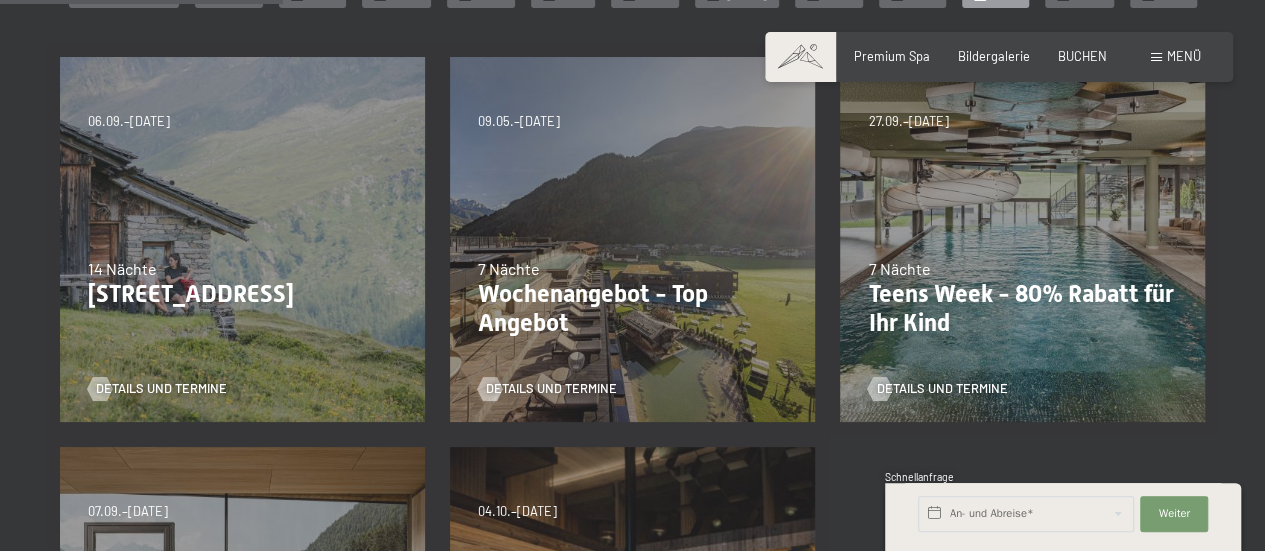 click on "7 Nächte" at bounding box center (632, 269) 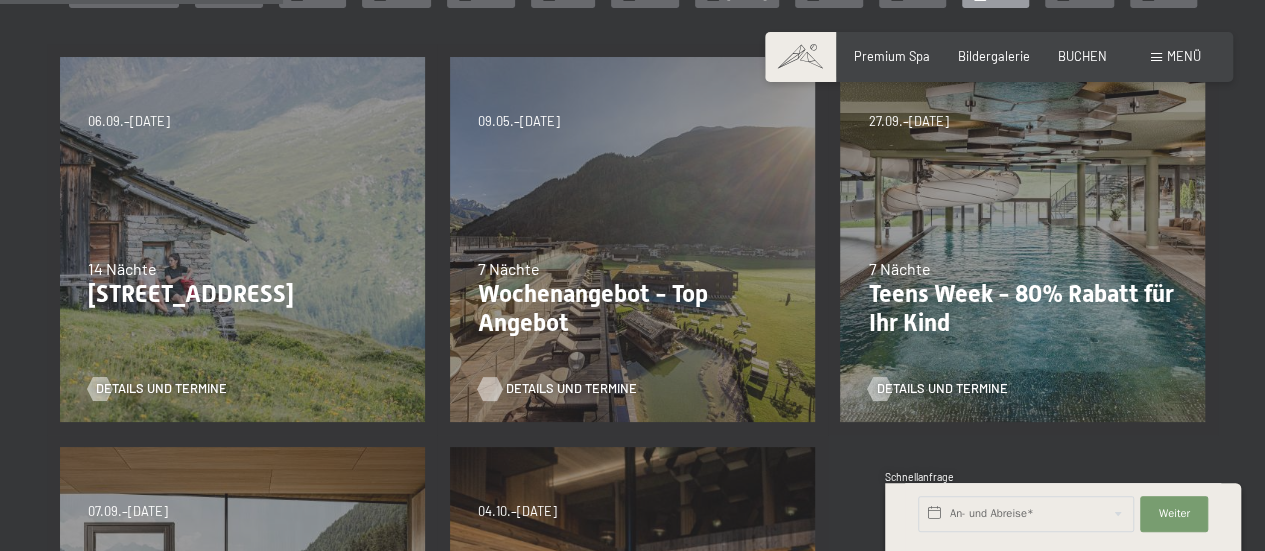 click at bounding box center [490, 389] 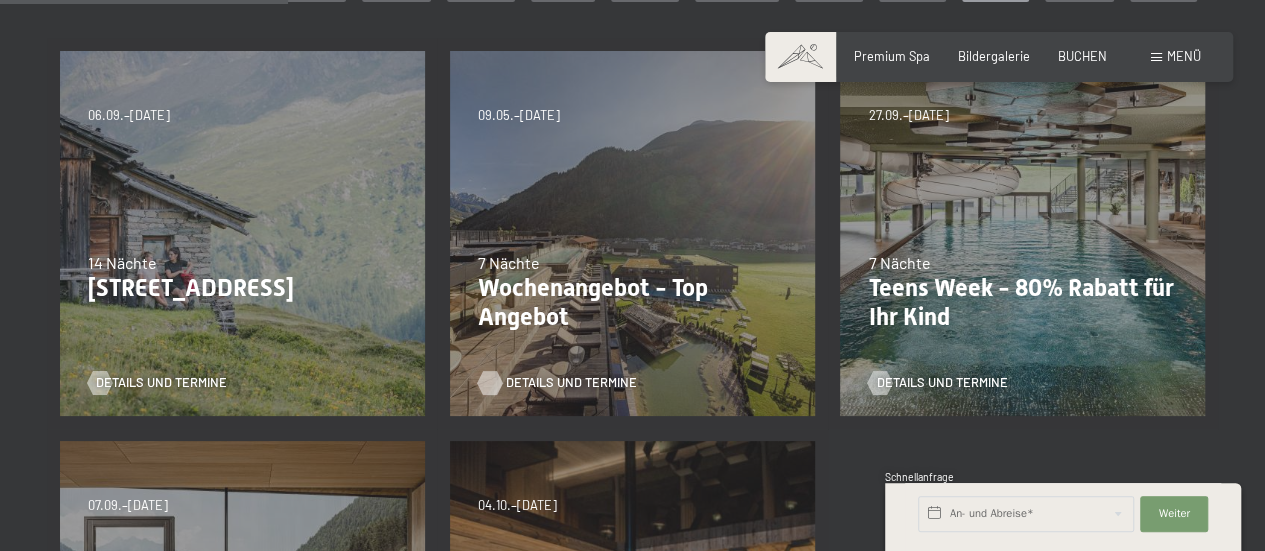scroll, scrollTop: 445, scrollLeft: 0, axis: vertical 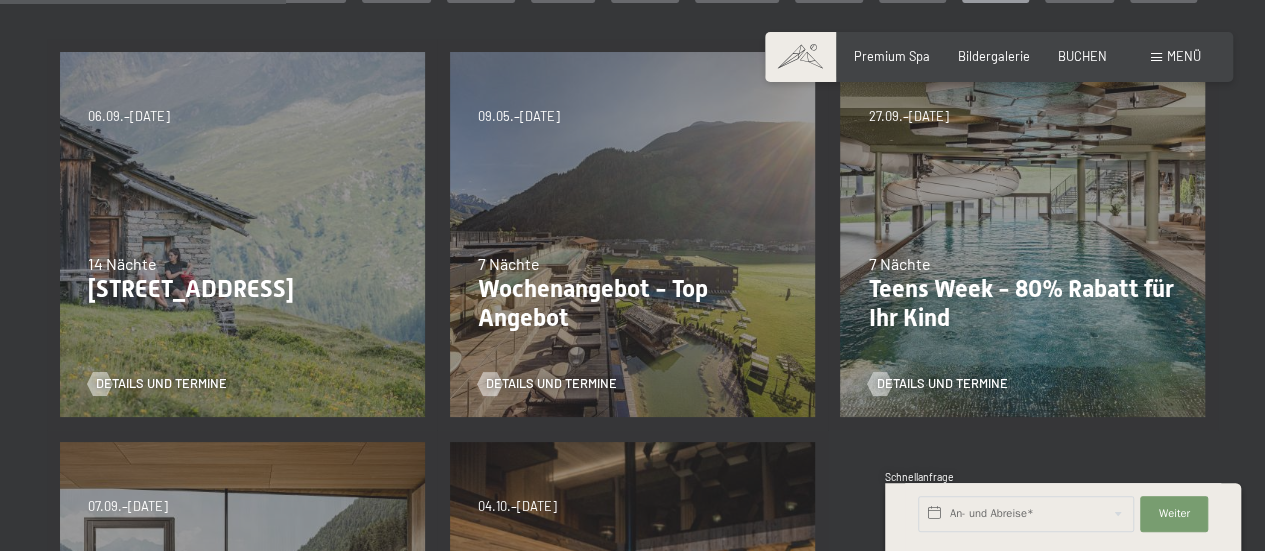 click on "Wochenangebot - Top Angebot" at bounding box center [632, 304] 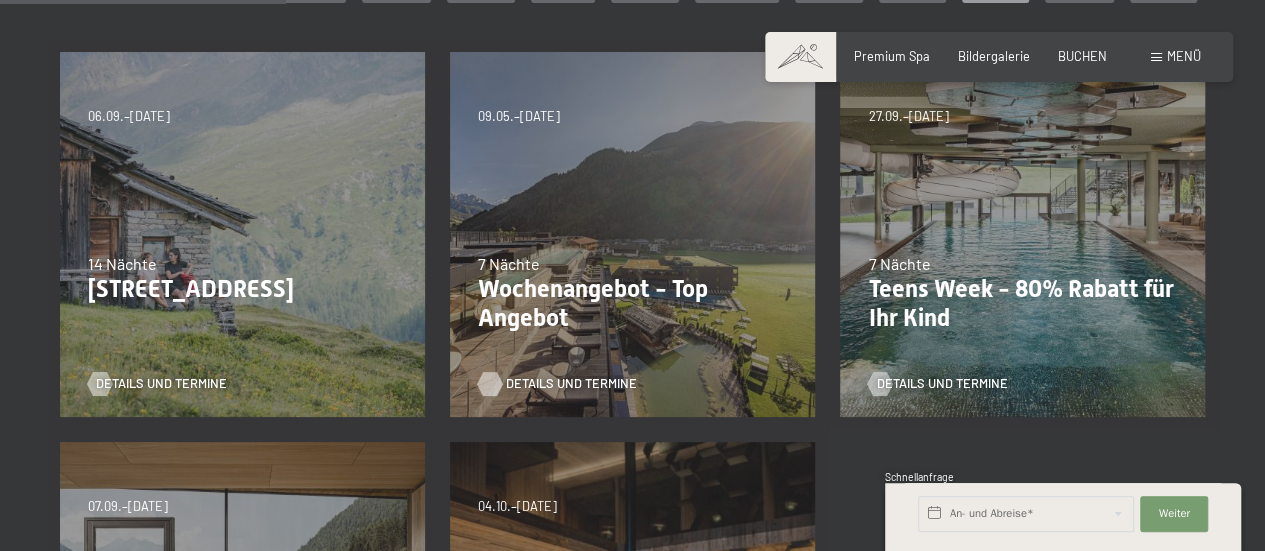 click on "Details und Termine" at bounding box center (571, 384) 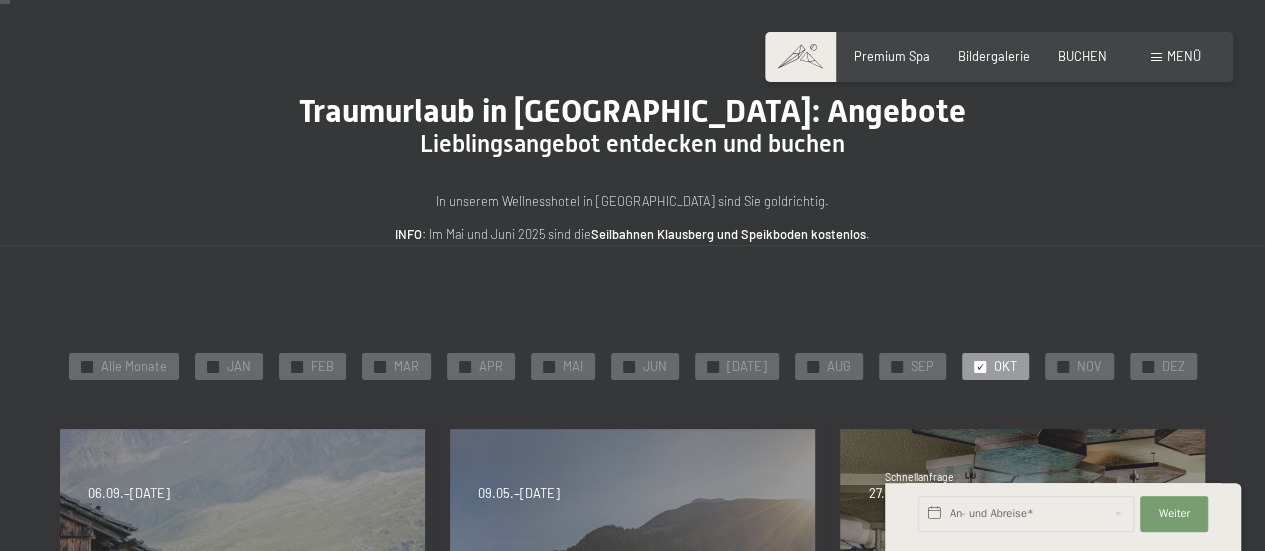 scroll, scrollTop: 0, scrollLeft: 0, axis: both 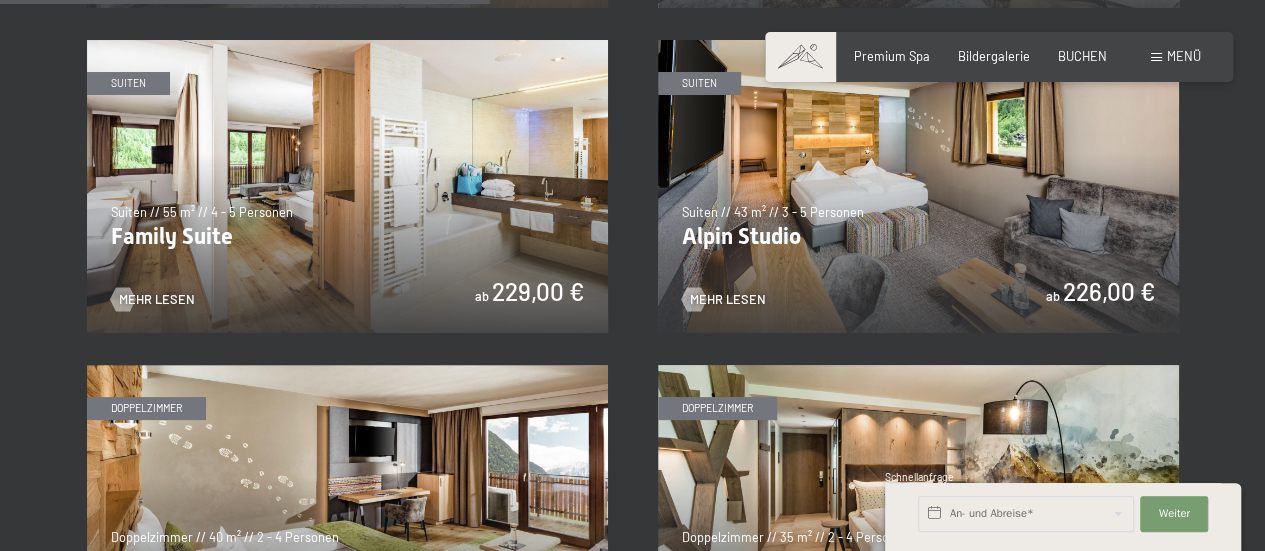 click at bounding box center [347, 186] 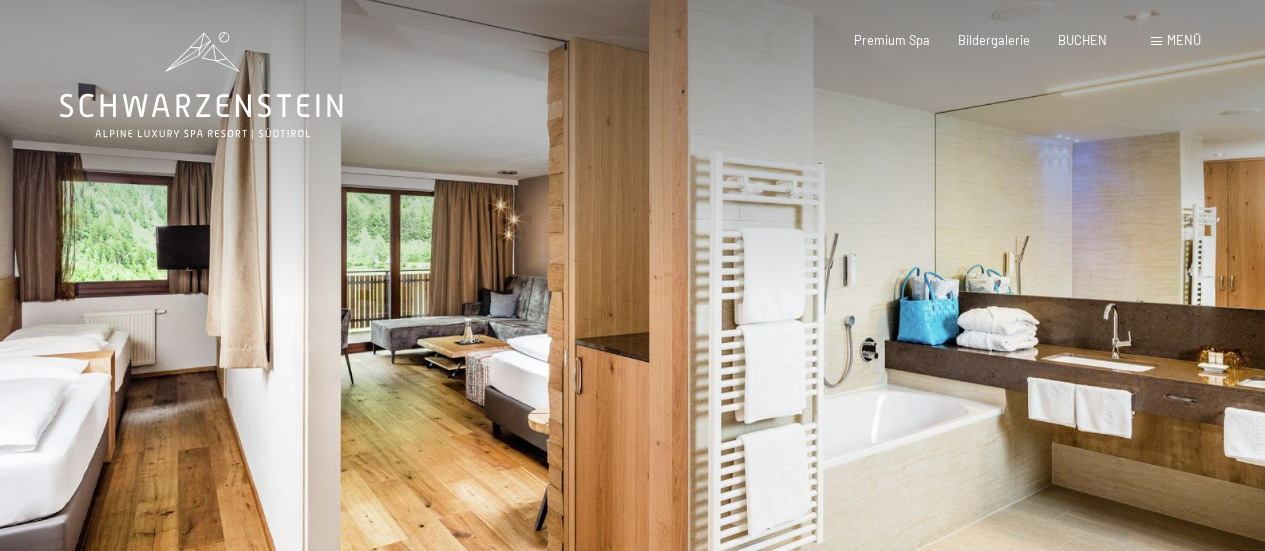 scroll, scrollTop: 0, scrollLeft: 0, axis: both 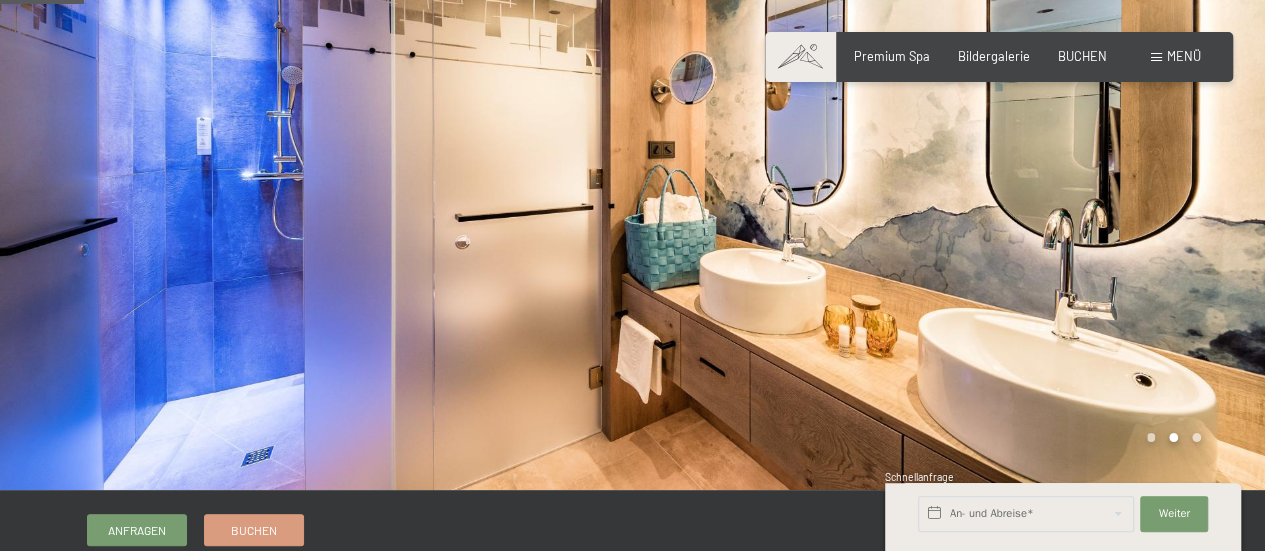 click at bounding box center (949, 165) 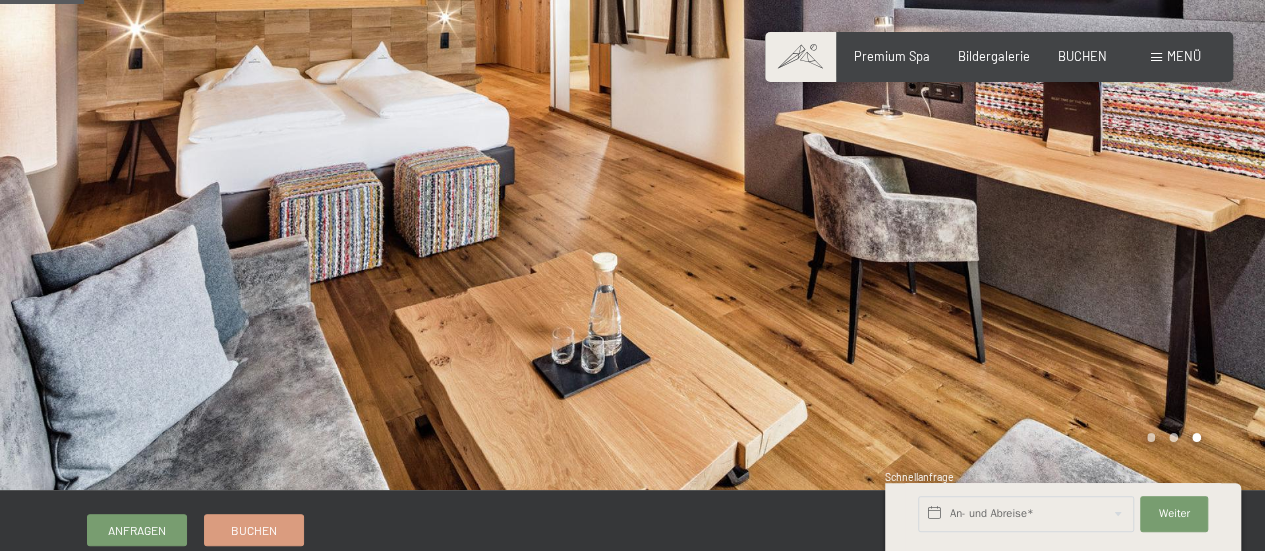 click at bounding box center (949, 165) 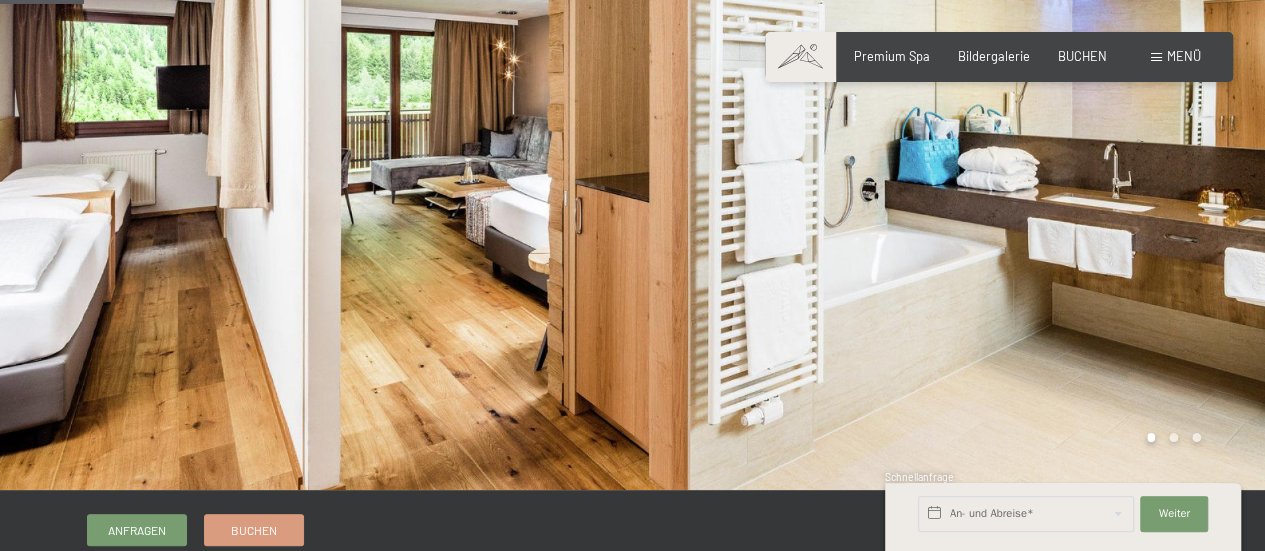click at bounding box center (949, 165) 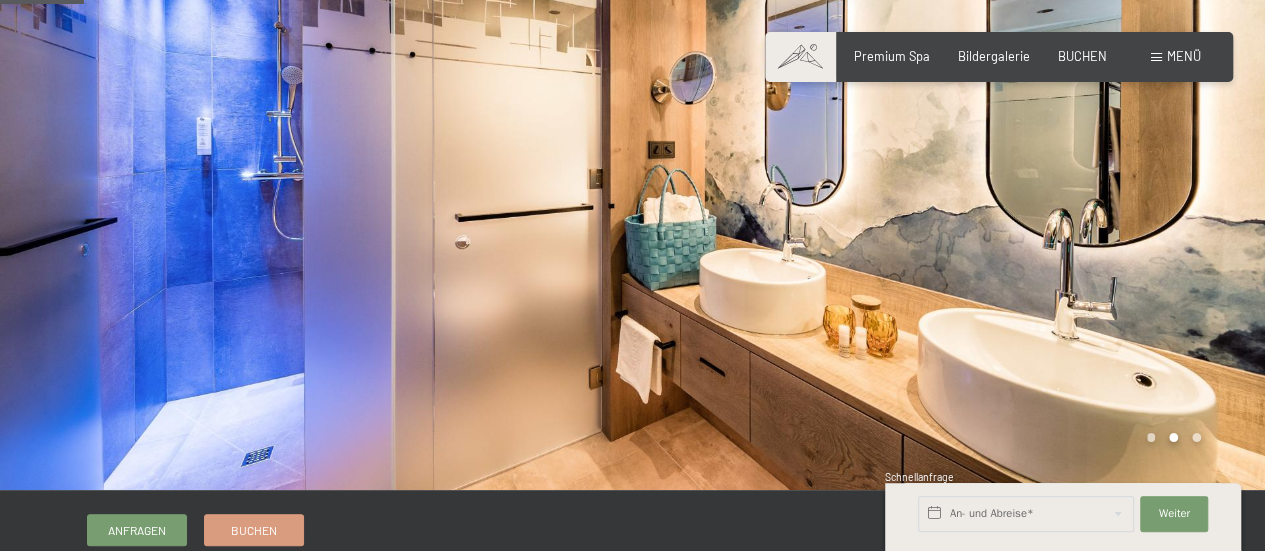 click at bounding box center [949, 165] 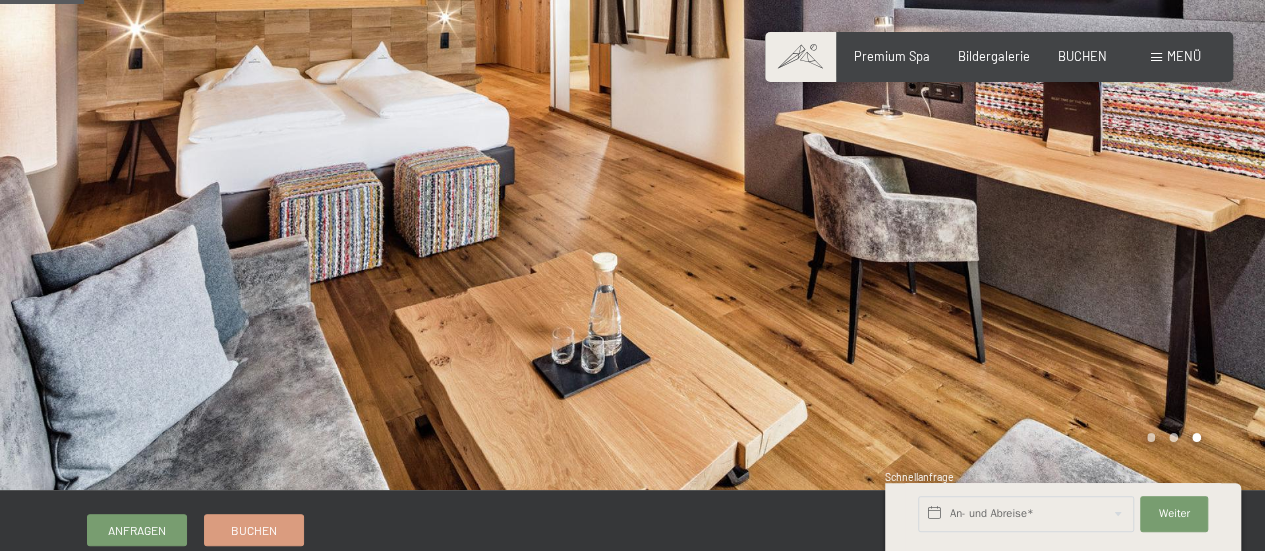 click at bounding box center (949, 165) 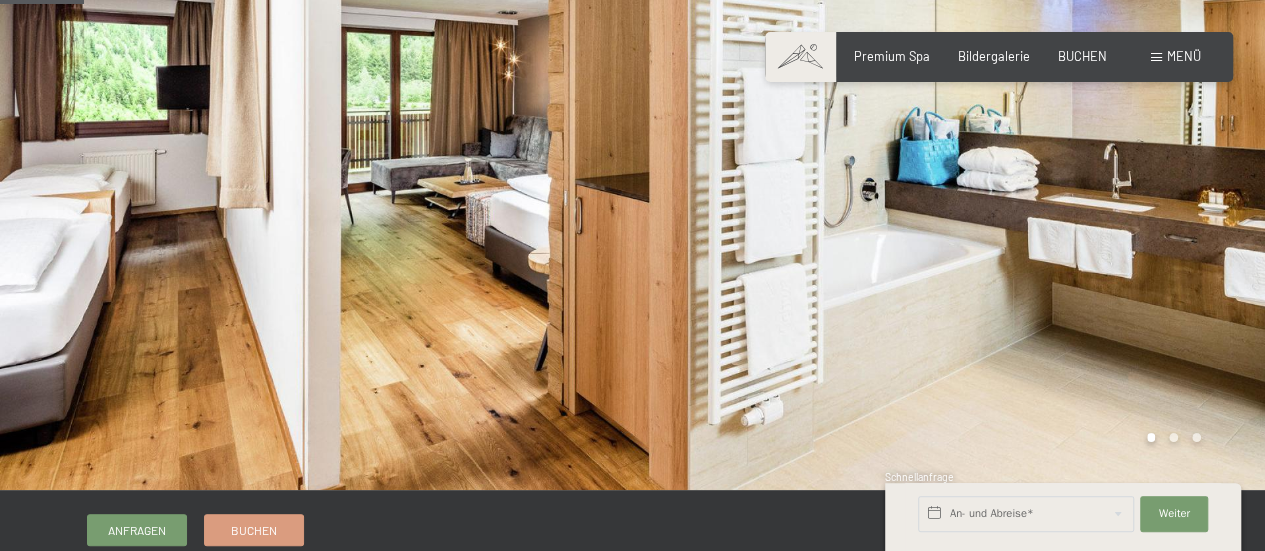 click at bounding box center [949, 165] 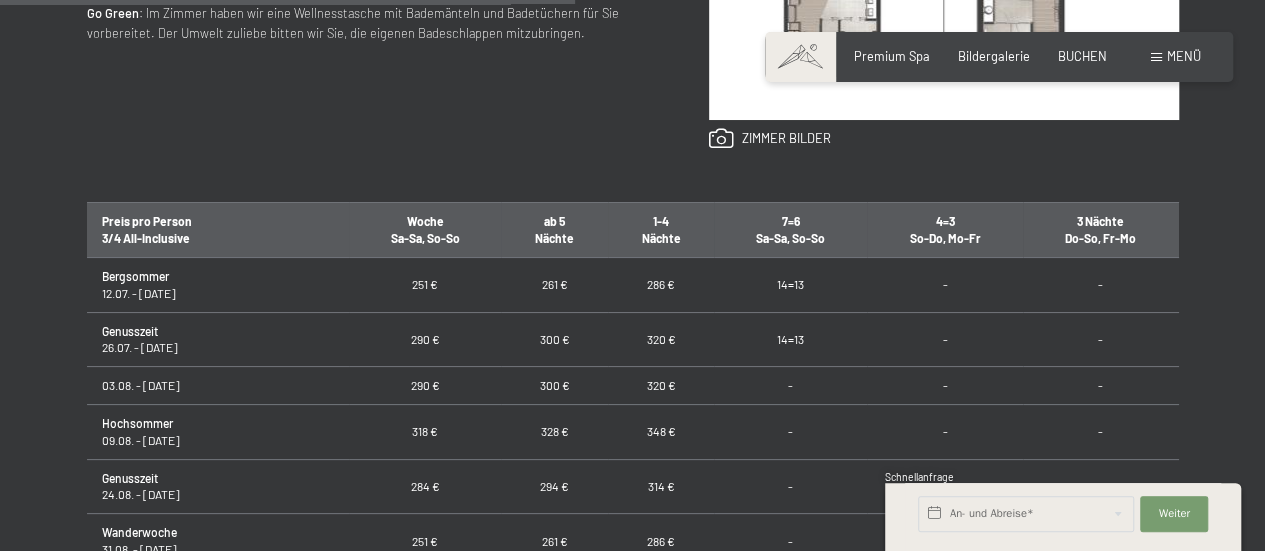 scroll, scrollTop: 1092, scrollLeft: 0, axis: vertical 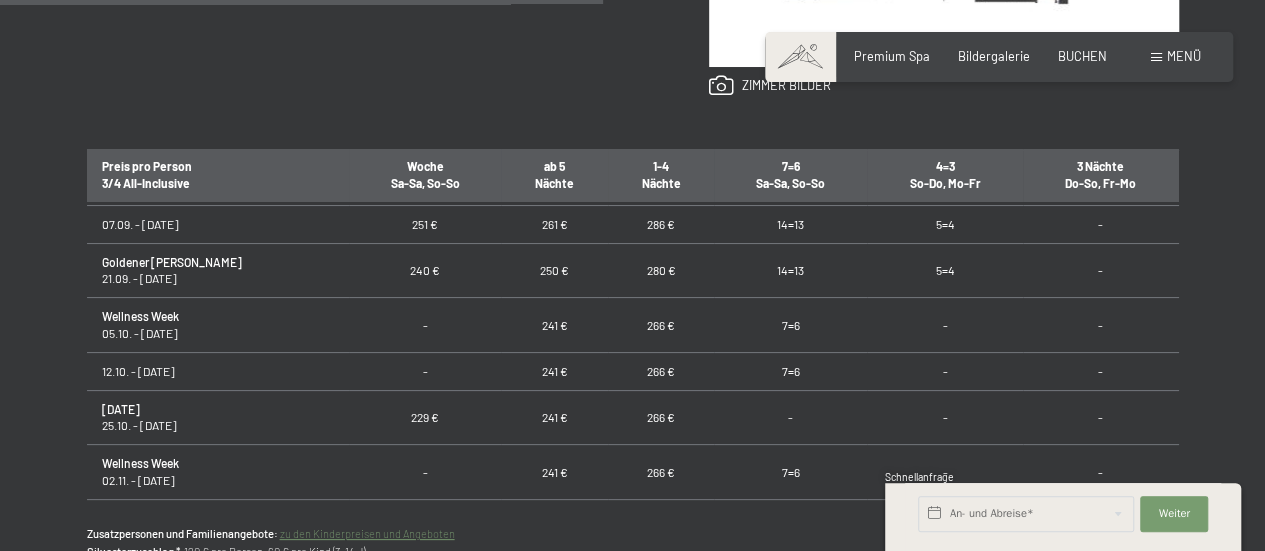 click on "Wellness Week  05.10. - 12.10.25" at bounding box center (218, 325) 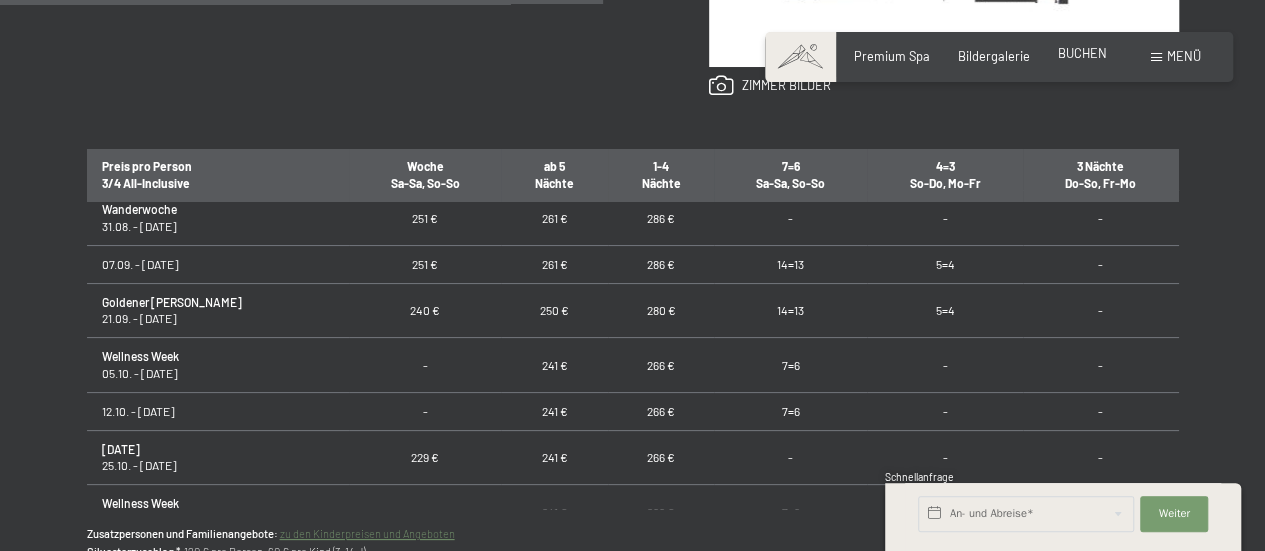scroll, scrollTop: 73, scrollLeft: 0, axis: vertical 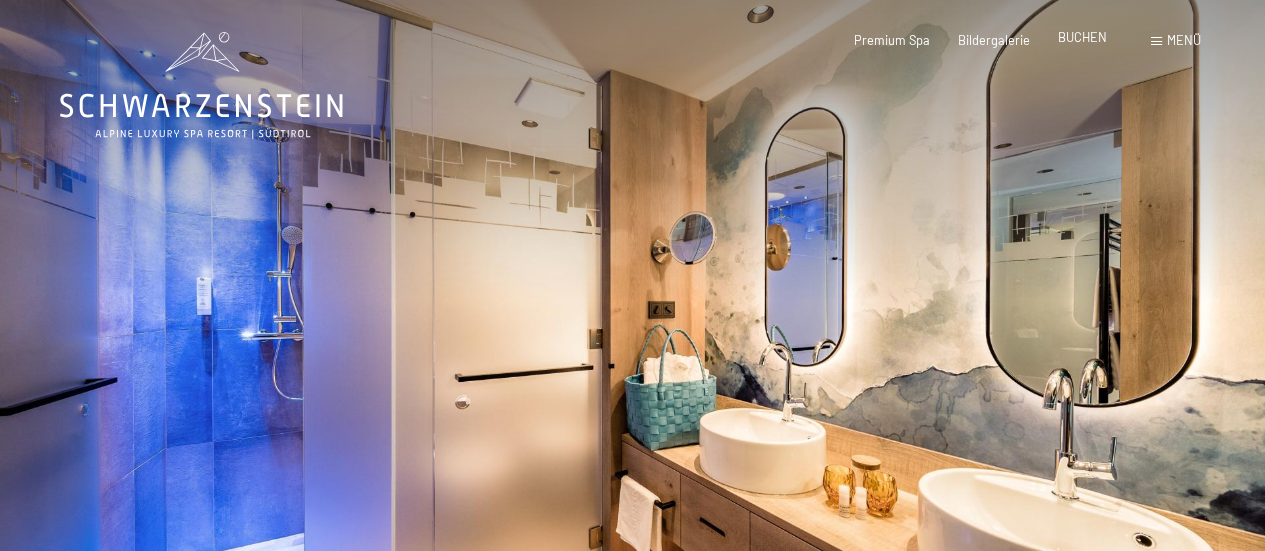 click on "BUCHEN" at bounding box center [1082, 37] 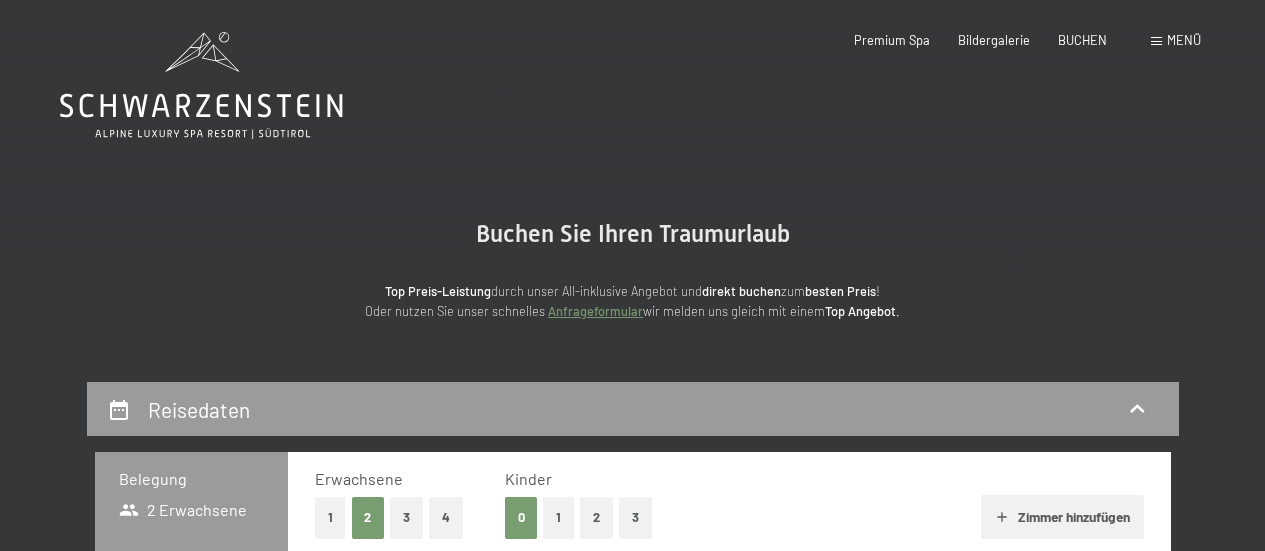 scroll, scrollTop: 0, scrollLeft: 0, axis: both 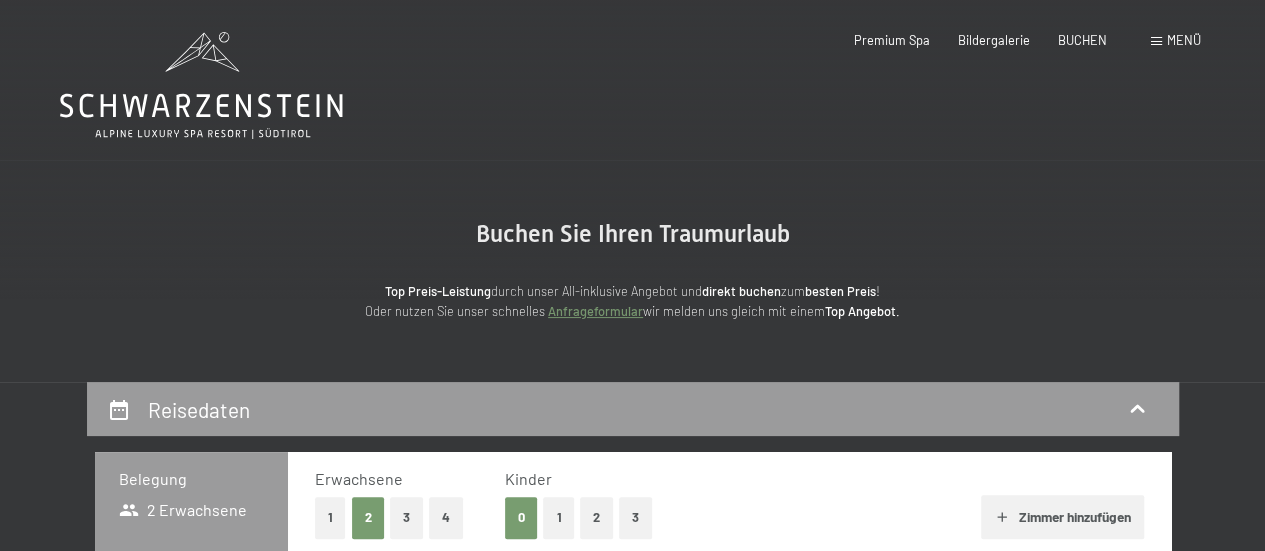 click on "Buchen           Anfragen                                     Premium Spa           Bildergalerie           BUCHEN           Menü                                                                    DE         IT         EN                Gutschein             Bildergalerie               Anfragen           Buchen                    DE         IT         EN                       Das Schwarzenstein           Neuheiten im Schwarzenstein         Ihre Gastgeber         Premium Spa         Gourmet         Aktiv         Wochenprogramm         Bilder             Family         GoGreen         Belvita         Bildergalerie                     Wohnen & Preise           Inklusivleistungen         Zimmer & Preise         Liste             Angebote         Liste             Familienpreise         Spa Anwendungen         Treuebonus         Anfrage         Buchung         AGBs - Info         Gutschein         Geschenksidee         App. [GEOGRAPHIC_DATA]" at bounding box center (999, 41) 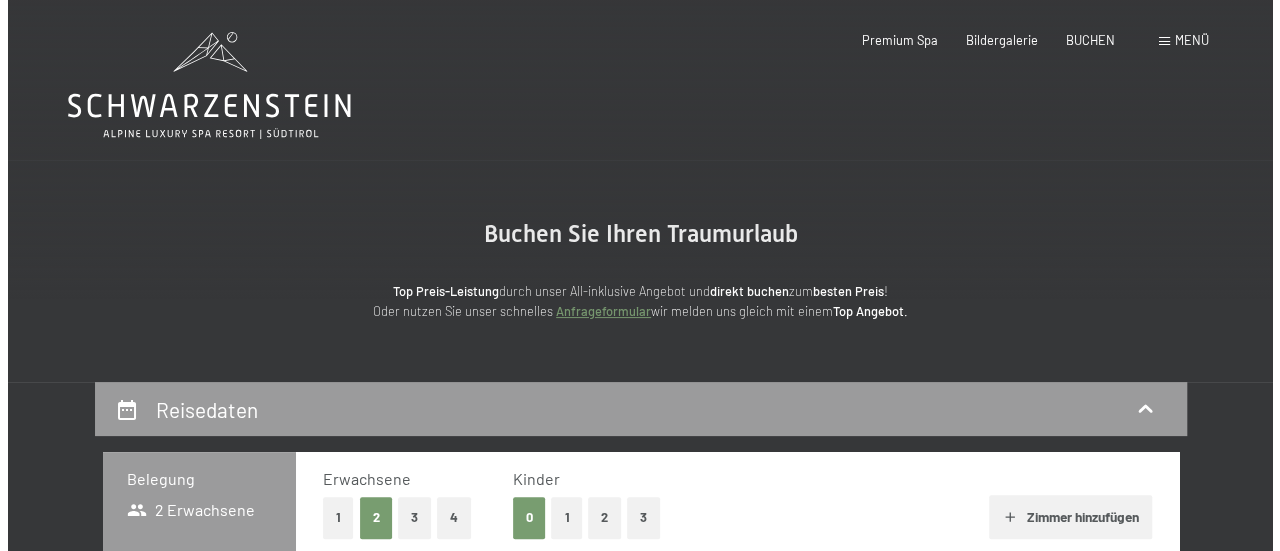 scroll, scrollTop: 0, scrollLeft: 0, axis: both 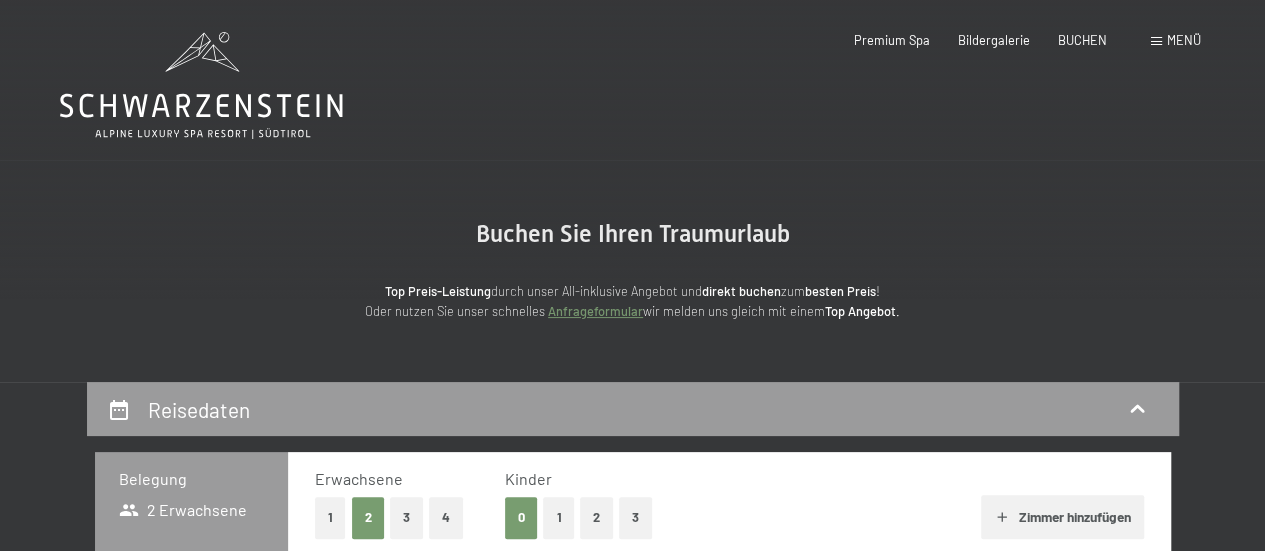 click on "Buchen           Anfragen                                     Premium Spa           Bildergalerie           BUCHEN           Menü                                                                    DE         IT         EN                Gutschein             Bildergalerie               Anfragen           Buchen                    DE         IT         EN                       Das Schwarzenstein           Neuheiten im Schwarzenstein         Ihre Gastgeber         Premium Spa         Gourmet         Aktiv         Wochenprogramm         Bilder             Family         GoGreen         Belvita         Bildergalerie                     Wohnen & Preise           Inklusivleistungen         Zimmer & Preise         Liste             Angebote         Liste             Familienpreise         Spa Anwendungen         Treuebonus         Anfrage         Buchung         AGBs - Info         Gutschein         Geschenksidee         App. Luxegg                     Umgebung" at bounding box center [999, 41] 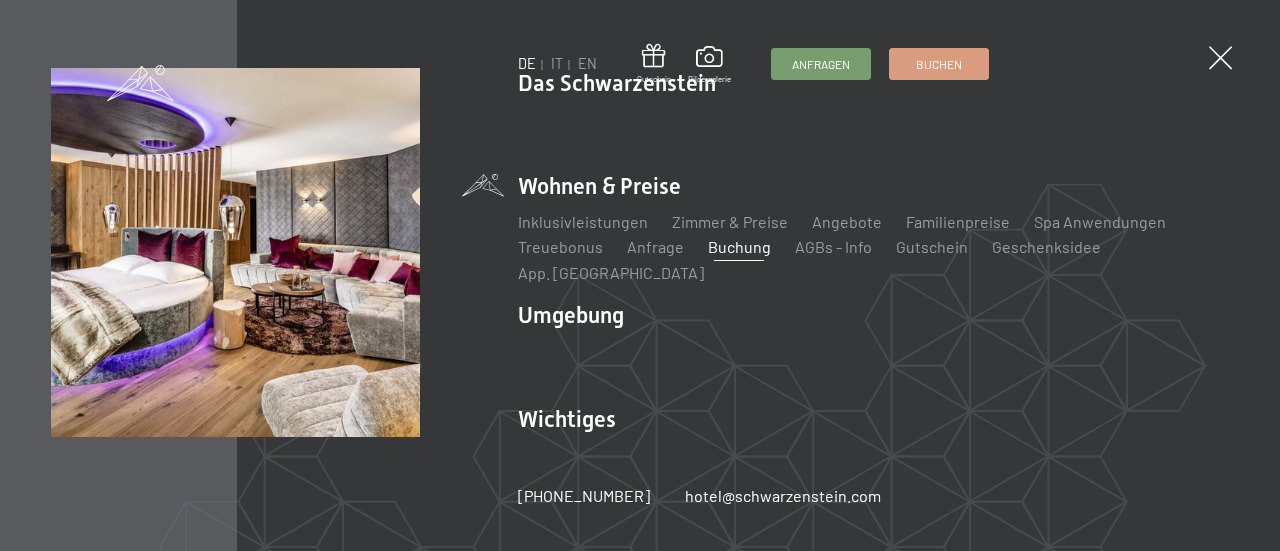 click on "Wohnen & Preise           Inklusivleistungen         Zimmer & Preise         Liste             Angebote         Liste             Familienpreise         Spa Anwendungen         Treuebonus         Anfrage         Buchung         AGBs - Info         Gutschein         Geschenksidee         App. Luxegg" at bounding box center [873, 227] 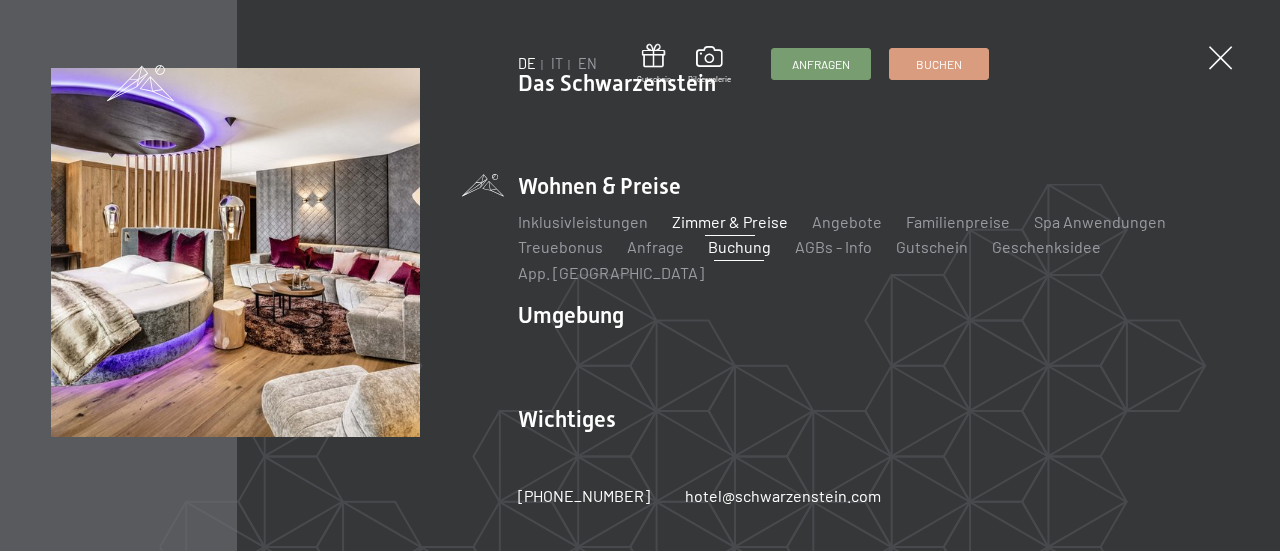 click on "Zimmer & Preise" at bounding box center [730, 221] 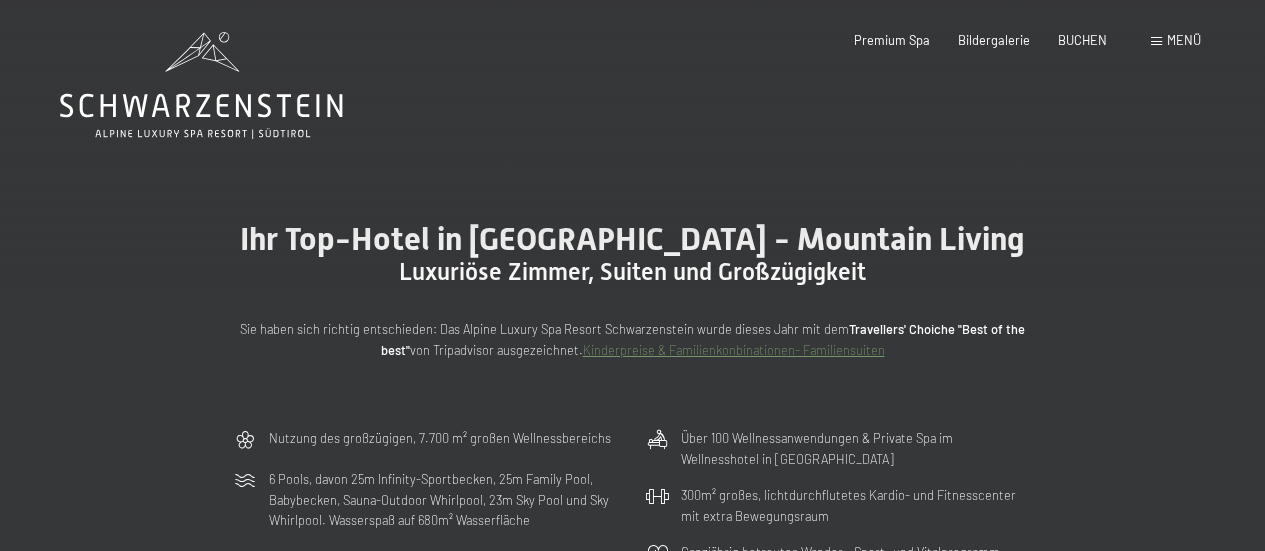 scroll, scrollTop: 0, scrollLeft: 0, axis: both 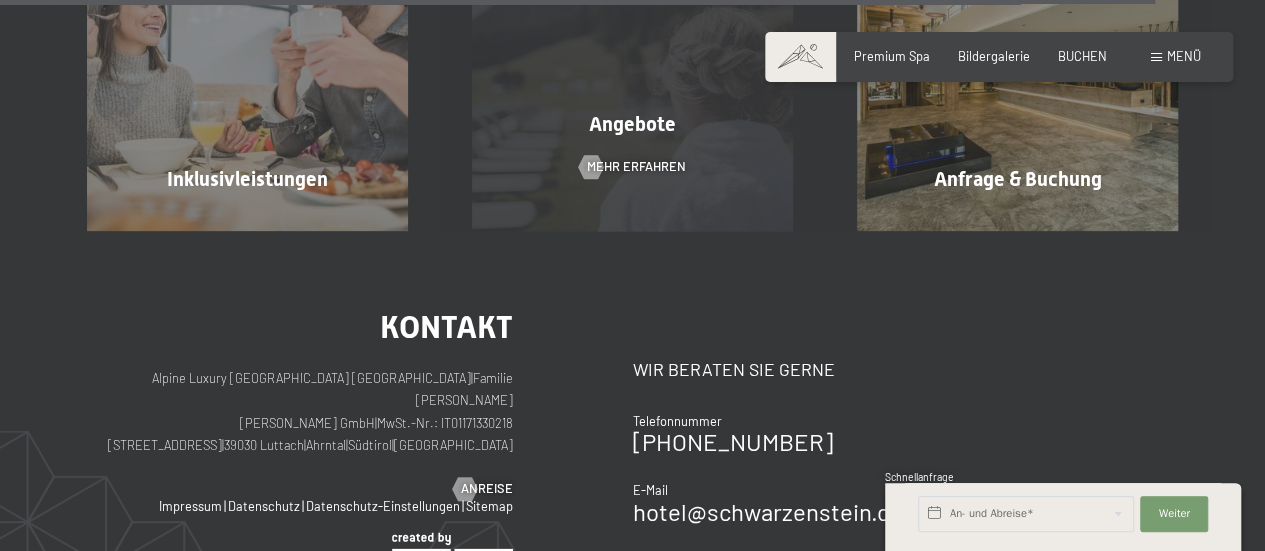 click on "Angebote           Mehr erfahren" at bounding box center [632, 70] 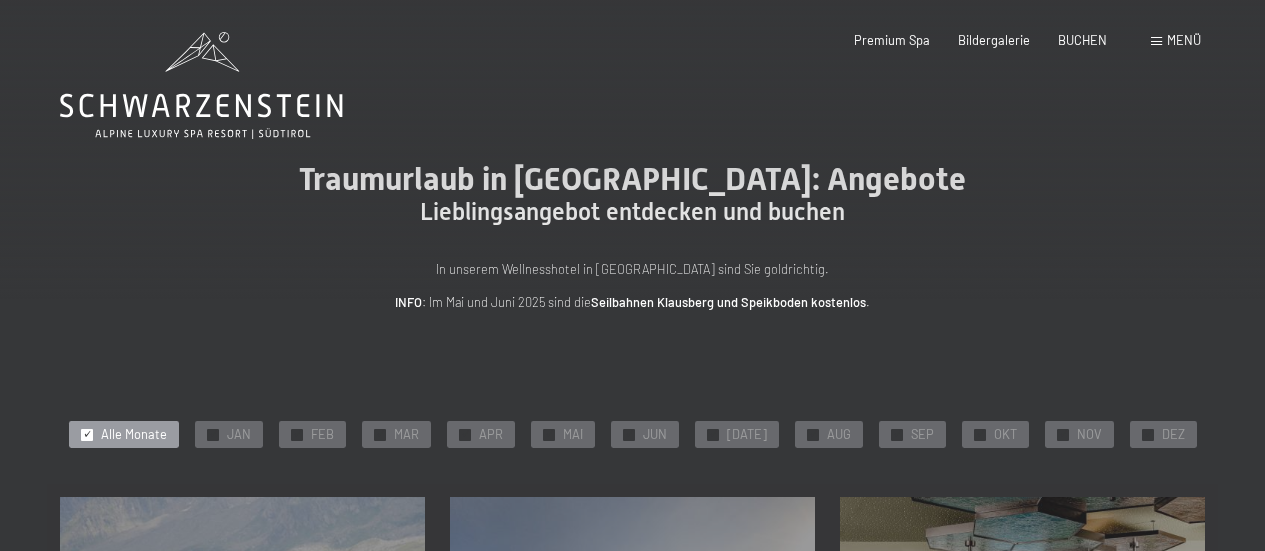 scroll, scrollTop: 0, scrollLeft: 0, axis: both 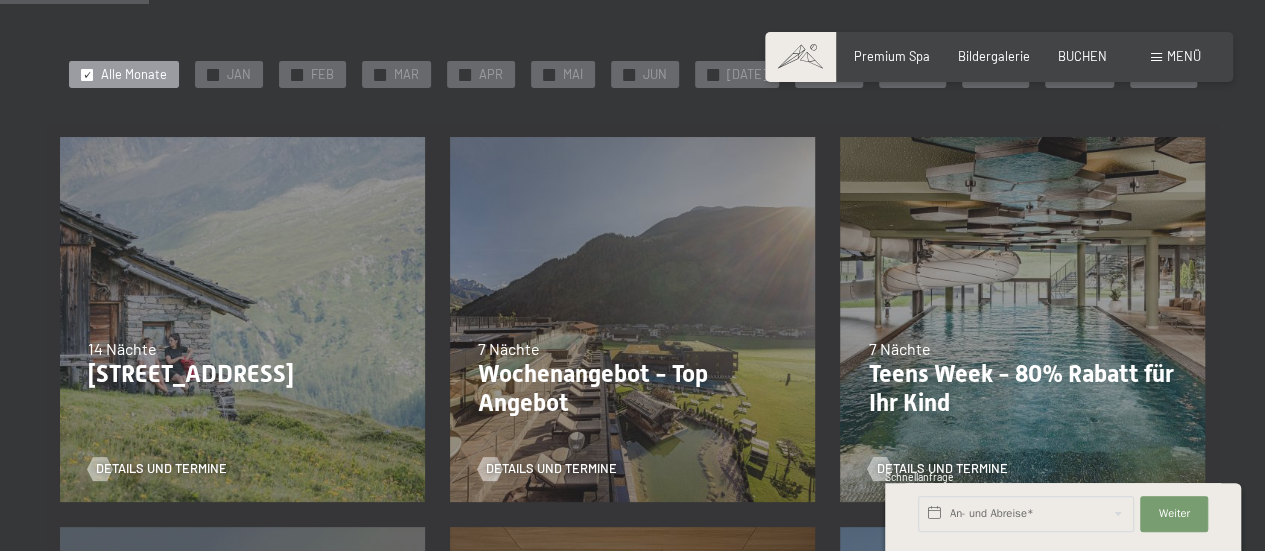click on "Teens Week - 80% Rabatt für Ihr Kind" at bounding box center [1022, 389] 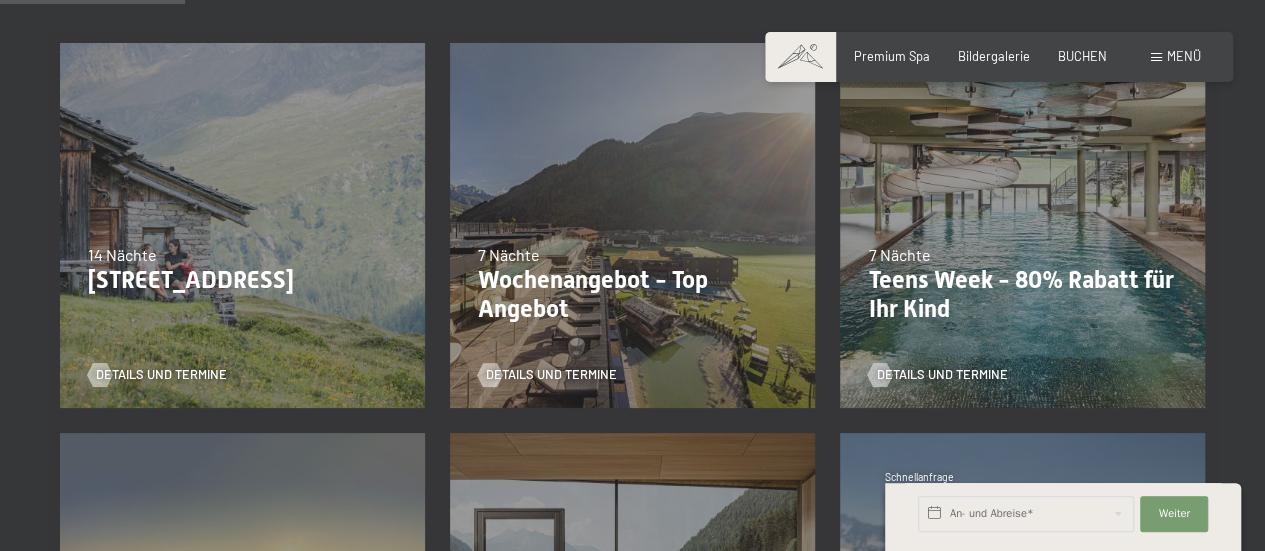 scroll, scrollTop: 455, scrollLeft: 0, axis: vertical 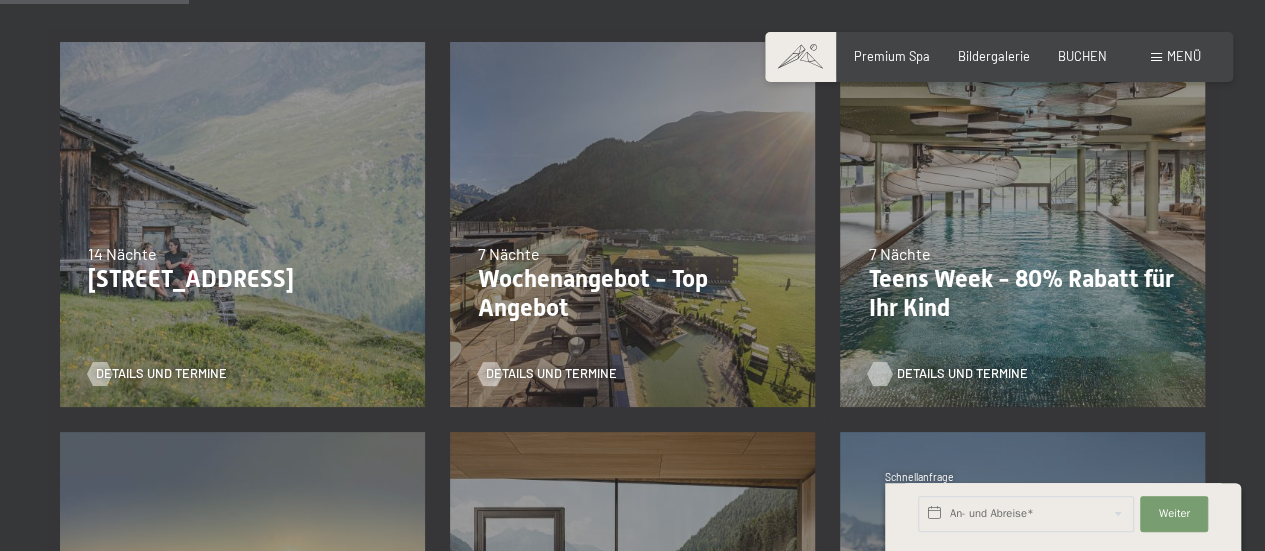 click on "Details und Termine" at bounding box center (961, 374) 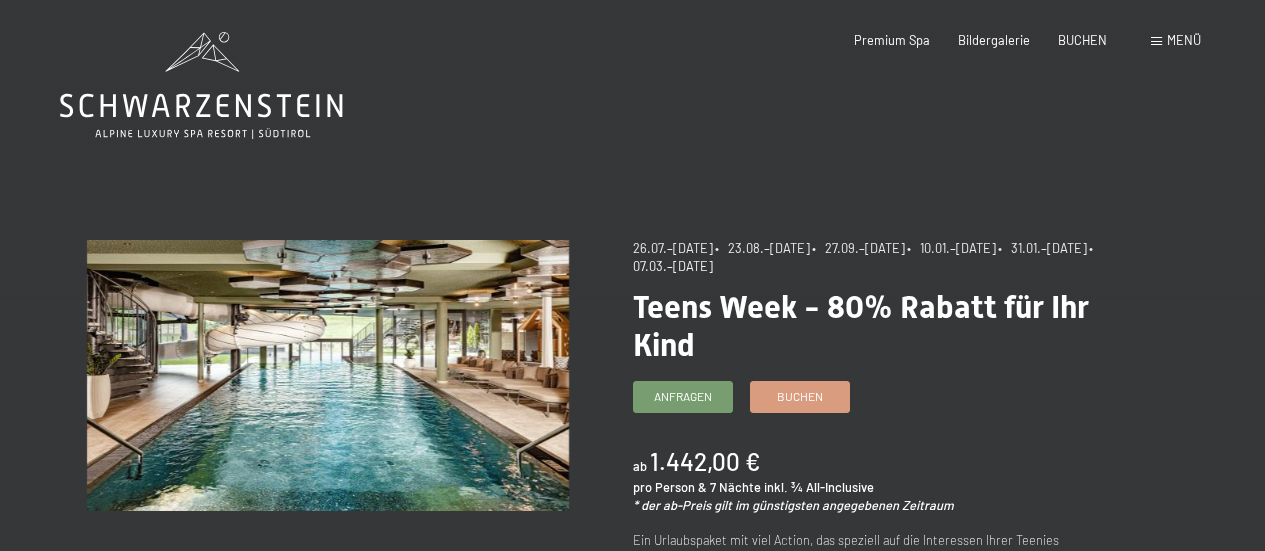 scroll, scrollTop: 0, scrollLeft: 0, axis: both 